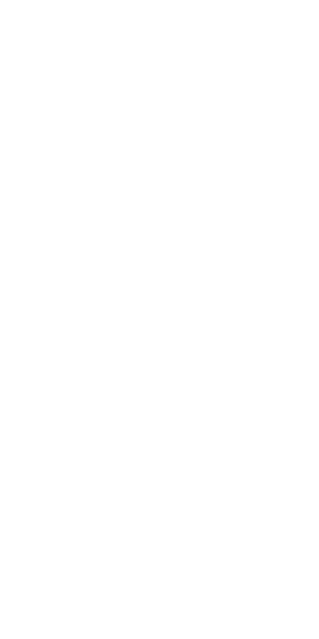 scroll, scrollTop: 0, scrollLeft: 0, axis: both 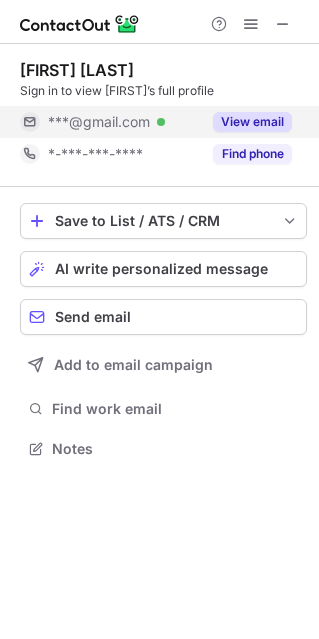 click on "View email" at bounding box center [252, 122] 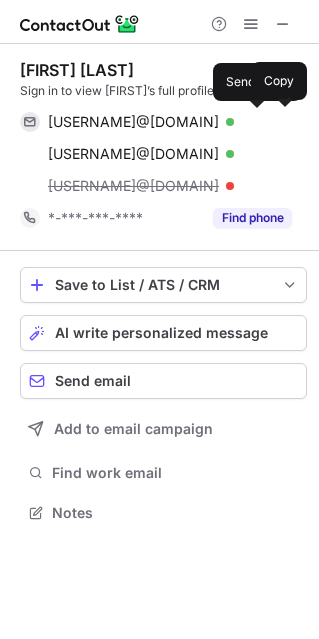 scroll, scrollTop: 10, scrollLeft: 10, axis: both 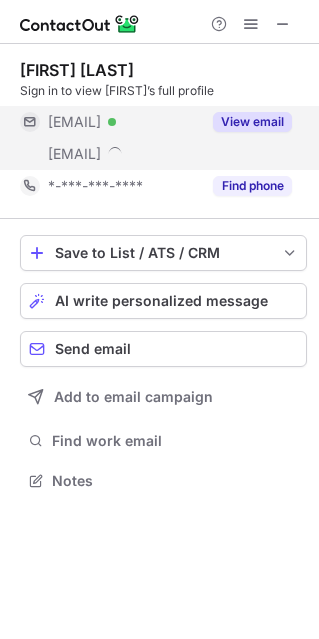 click on "View email" at bounding box center (246, 122) 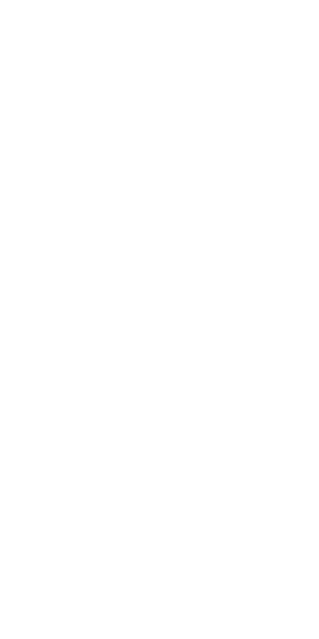 scroll, scrollTop: 0, scrollLeft: 0, axis: both 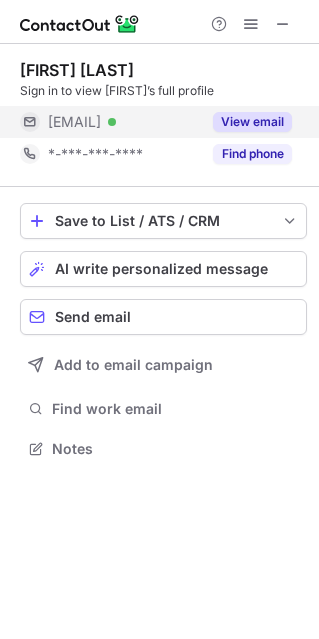 click on "View email" at bounding box center (252, 122) 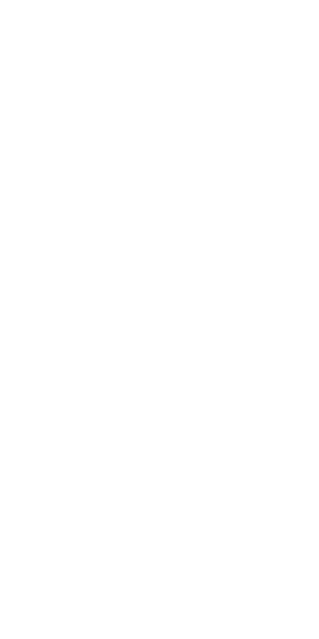scroll, scrollTop: 0, scrollLeft: 0, axis: both 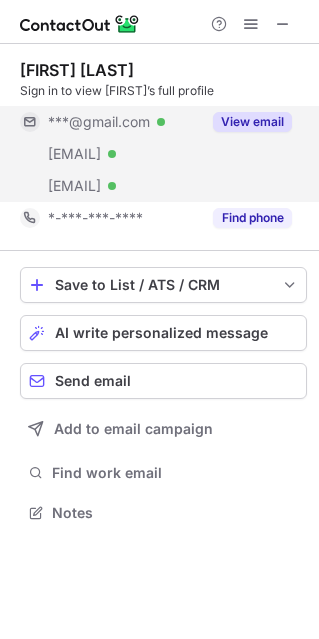 click on "View email" at bounding box center (252, 122) 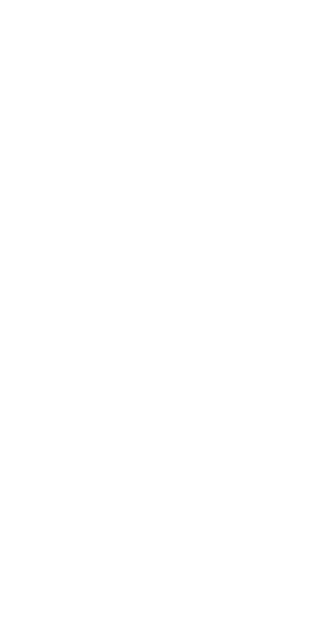 scroll, scrollTop: 0, scrollLeft: 0, axis: both 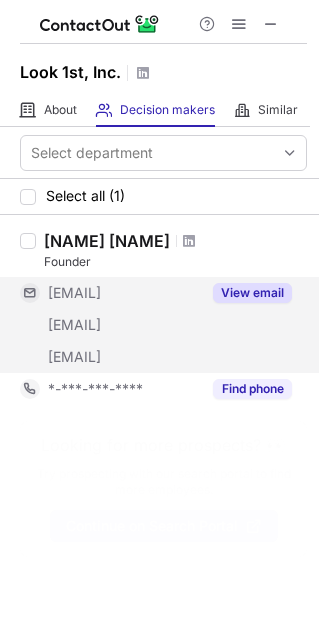 click on "View email" at bounding box center [246, 293] 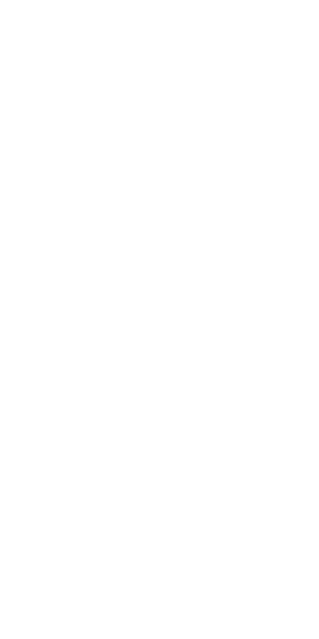 scroll, scrollTop: 0, scrollLeft: 0, axis: both 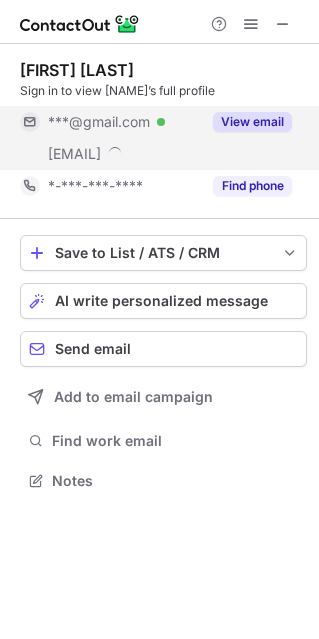 click on "View email" at bounding box center (252, 122) 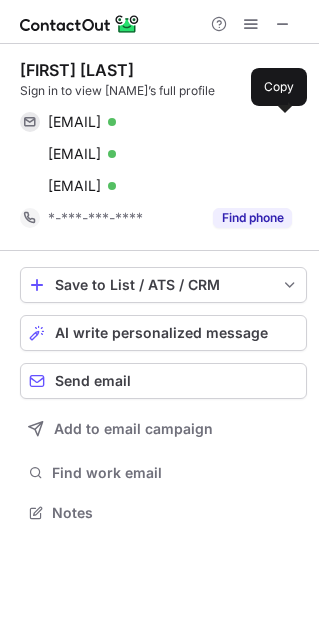 scroll, scrollTop: 10, scrollLeft: 10, axis: both 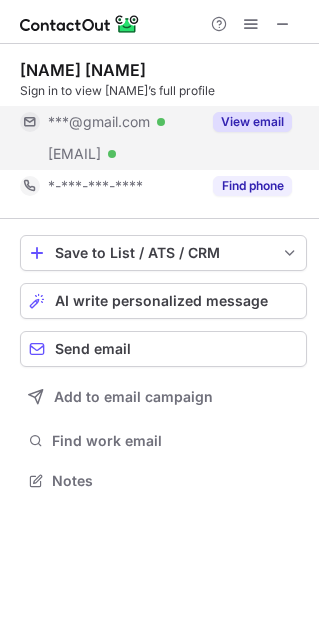 click on "View email" at bounding box center [252, 122] 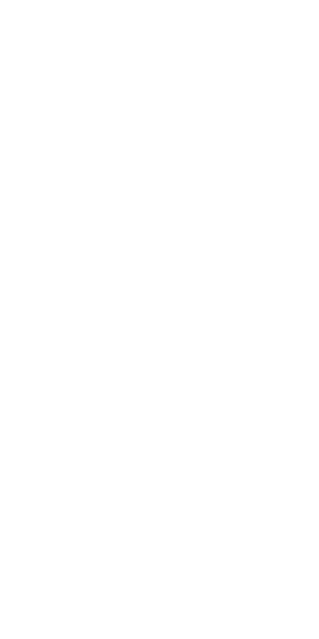 scroll, scrollTop: 0, scrollLeft: 0, axis: both 